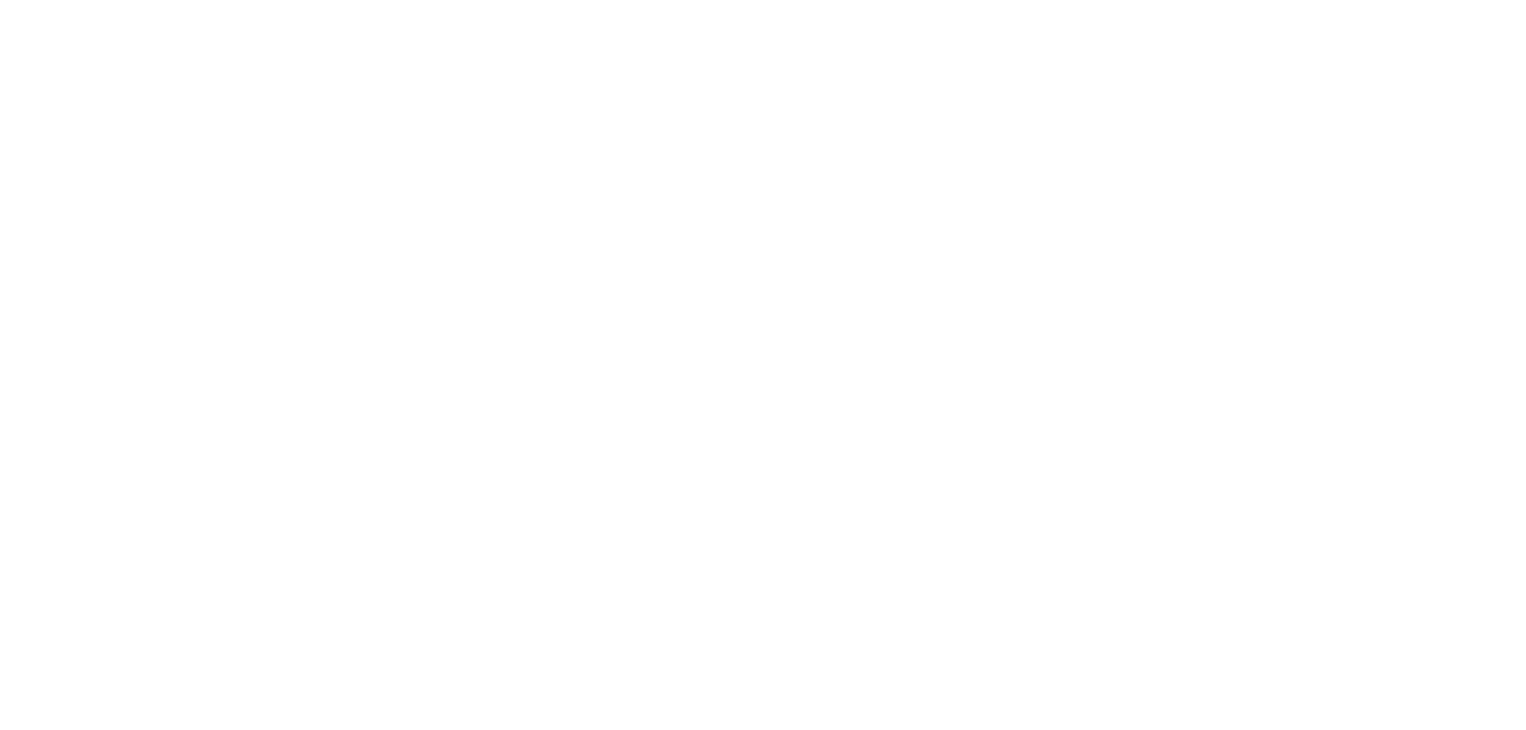 scroll, scrollTop: 0, scrollLeft: 0, axis: both 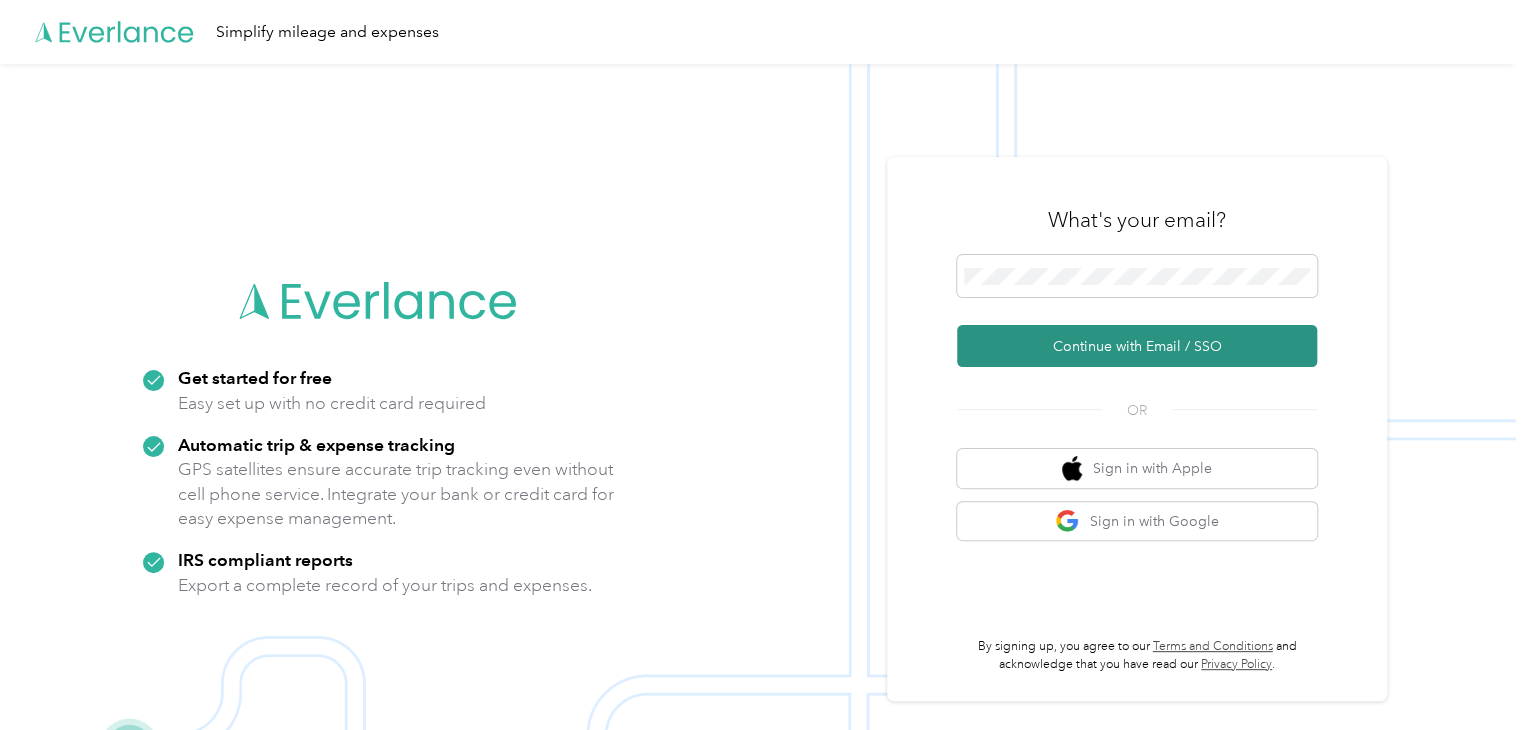 click on "Continue with Email / SSO" at bounding box center [1137, 346] 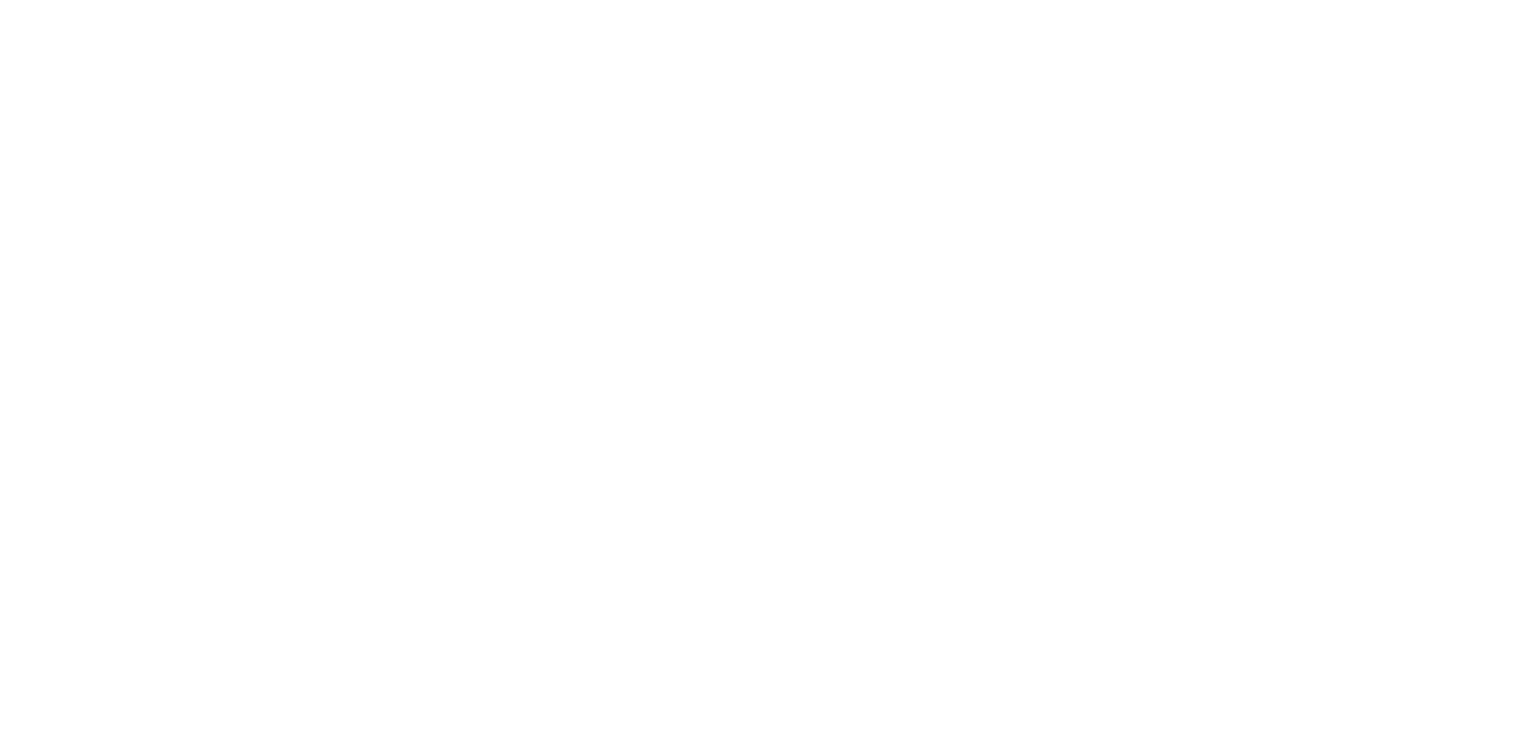 scroll, scrollTop: 0, scrollLeft: 0, axis: both 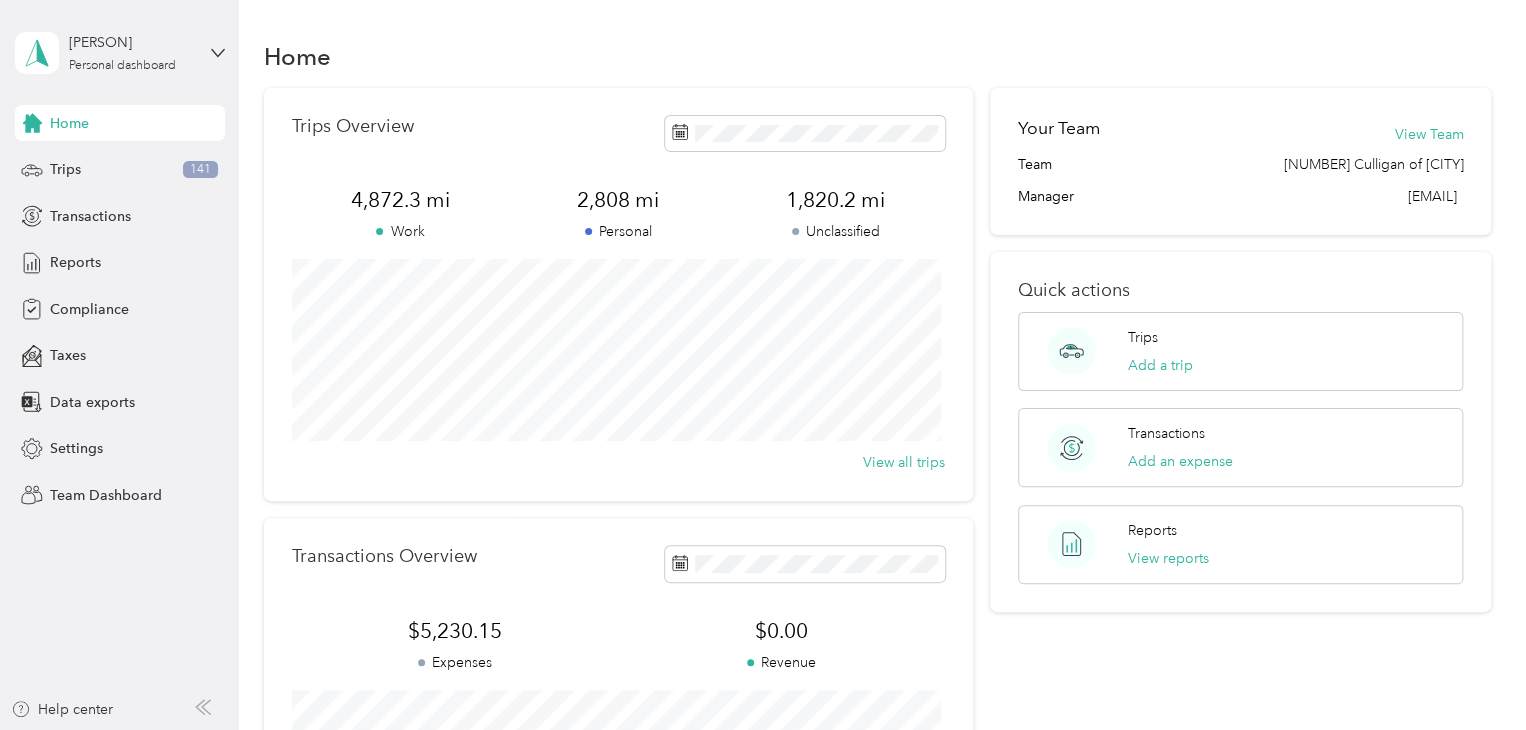 click on "Quick actions Trips Add a trip Transactions Add an expense Reports View reports" at bounding box center (1240, 432) 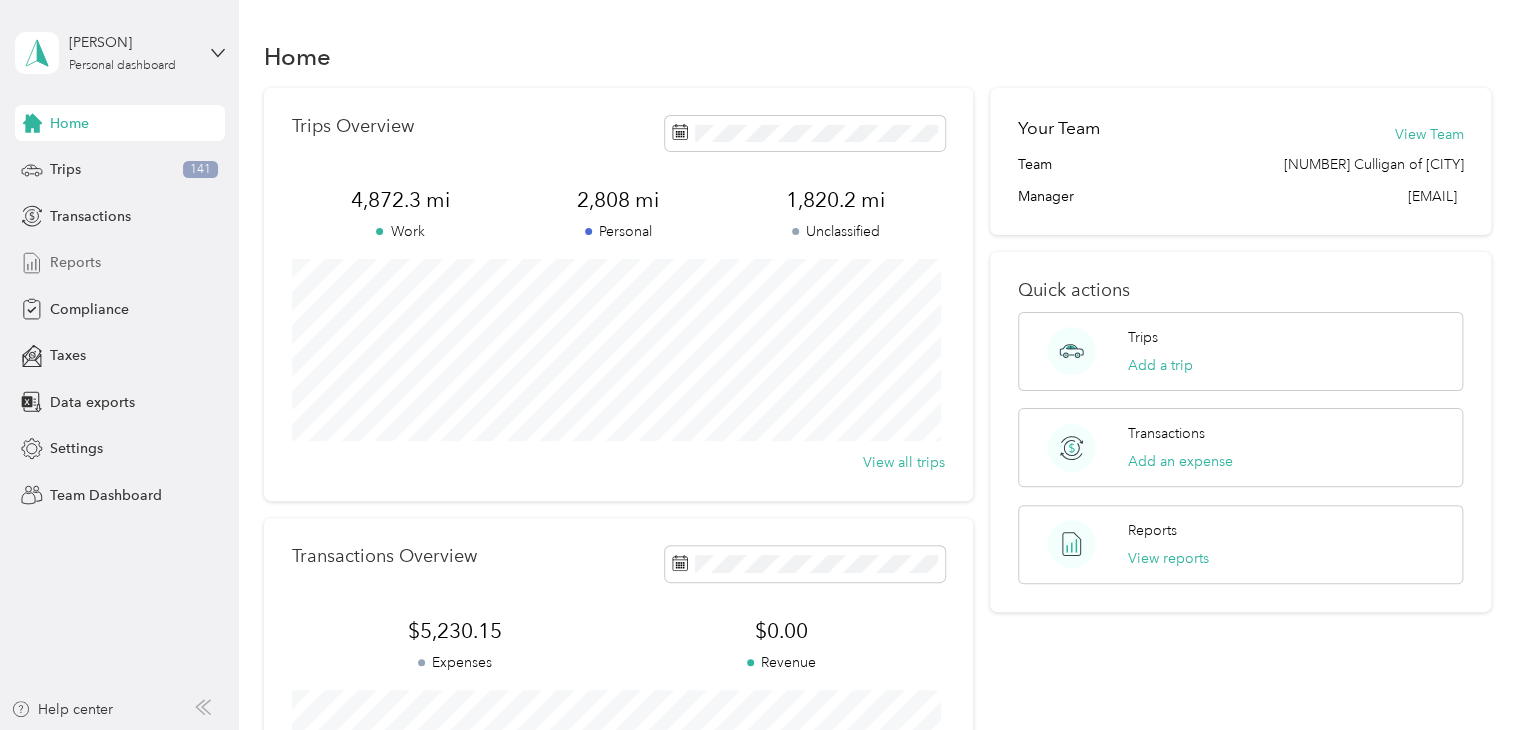 click on "Reports" at bounding box center [75, 262] 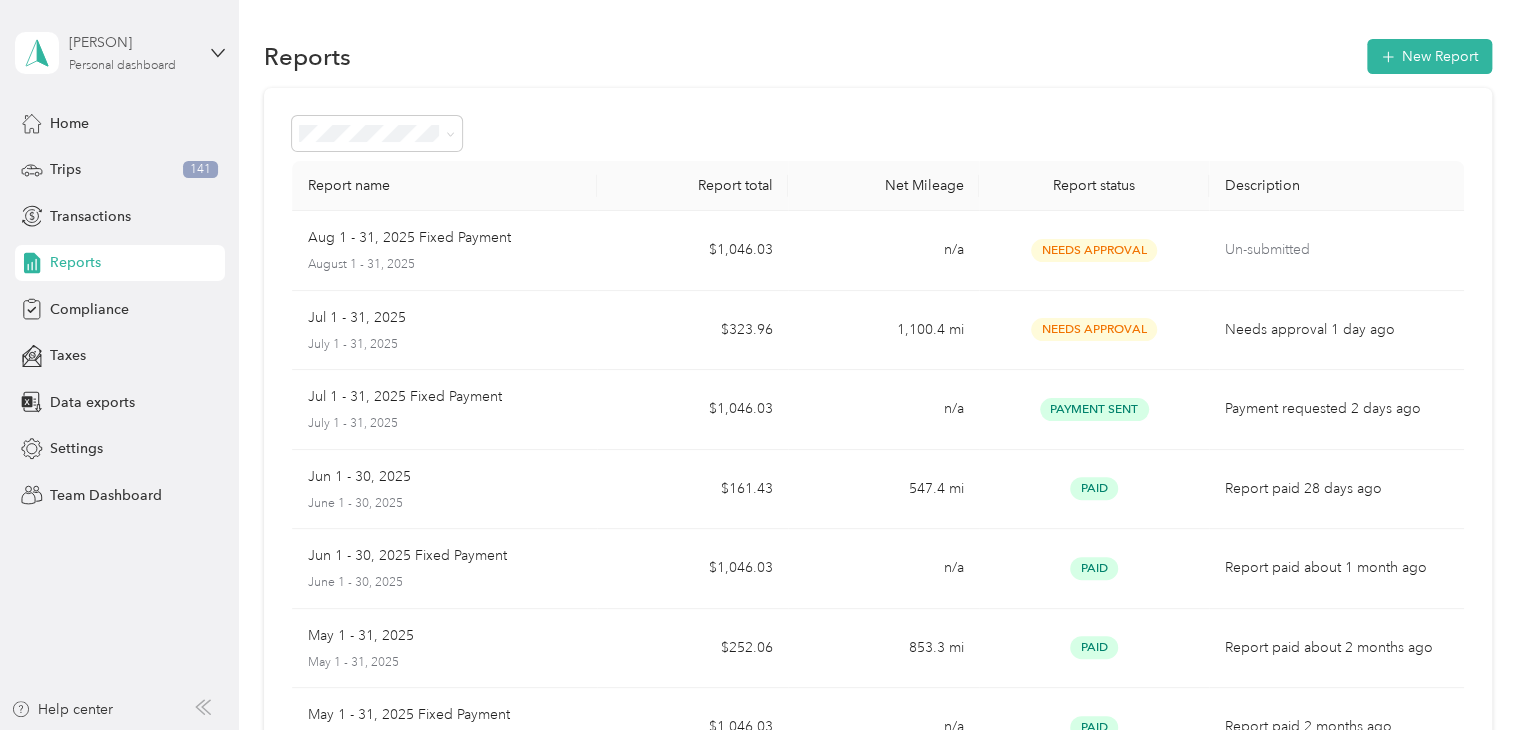 click on "[PERSON]" at bounding box center (131, 42) 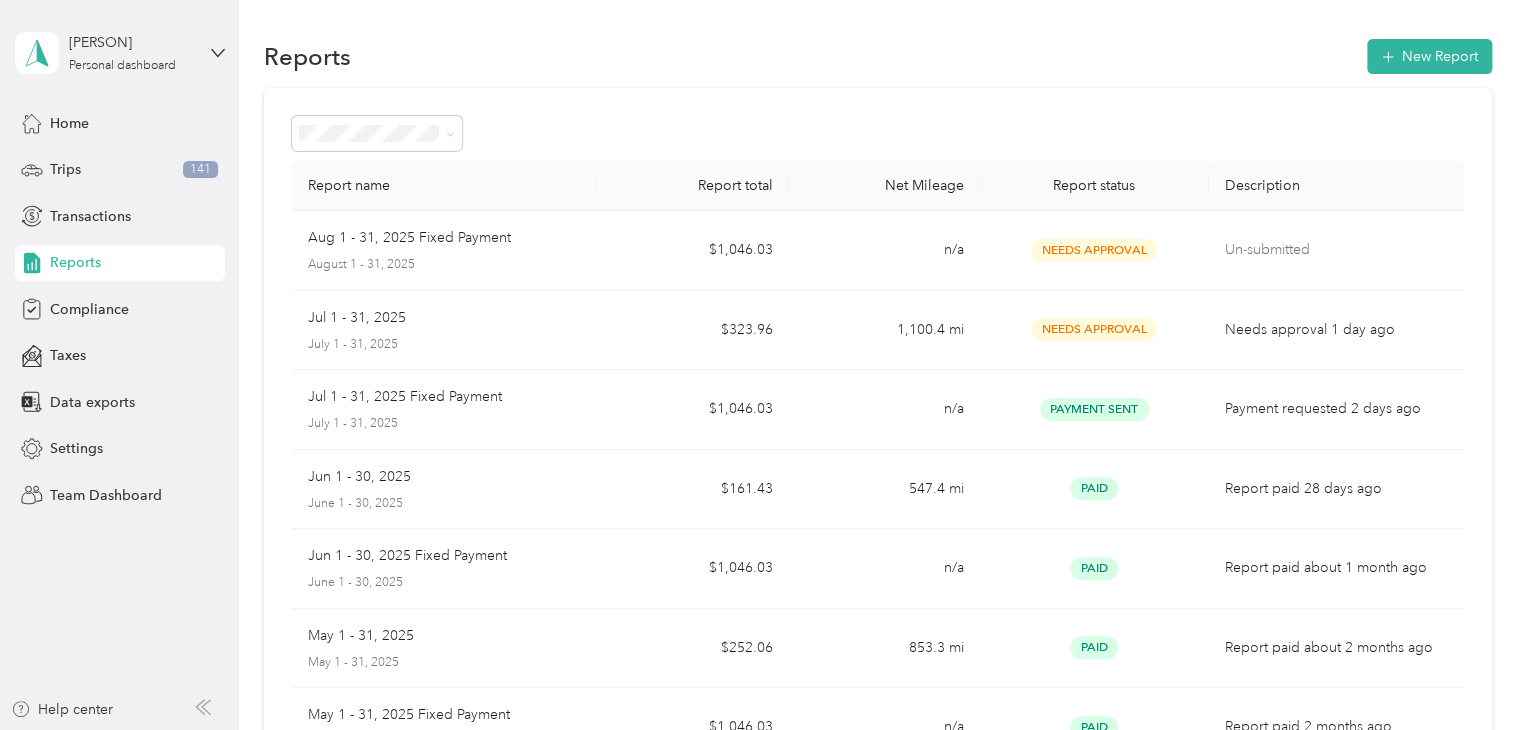 click on "Team dashboard" at bounding box center (85, 164) 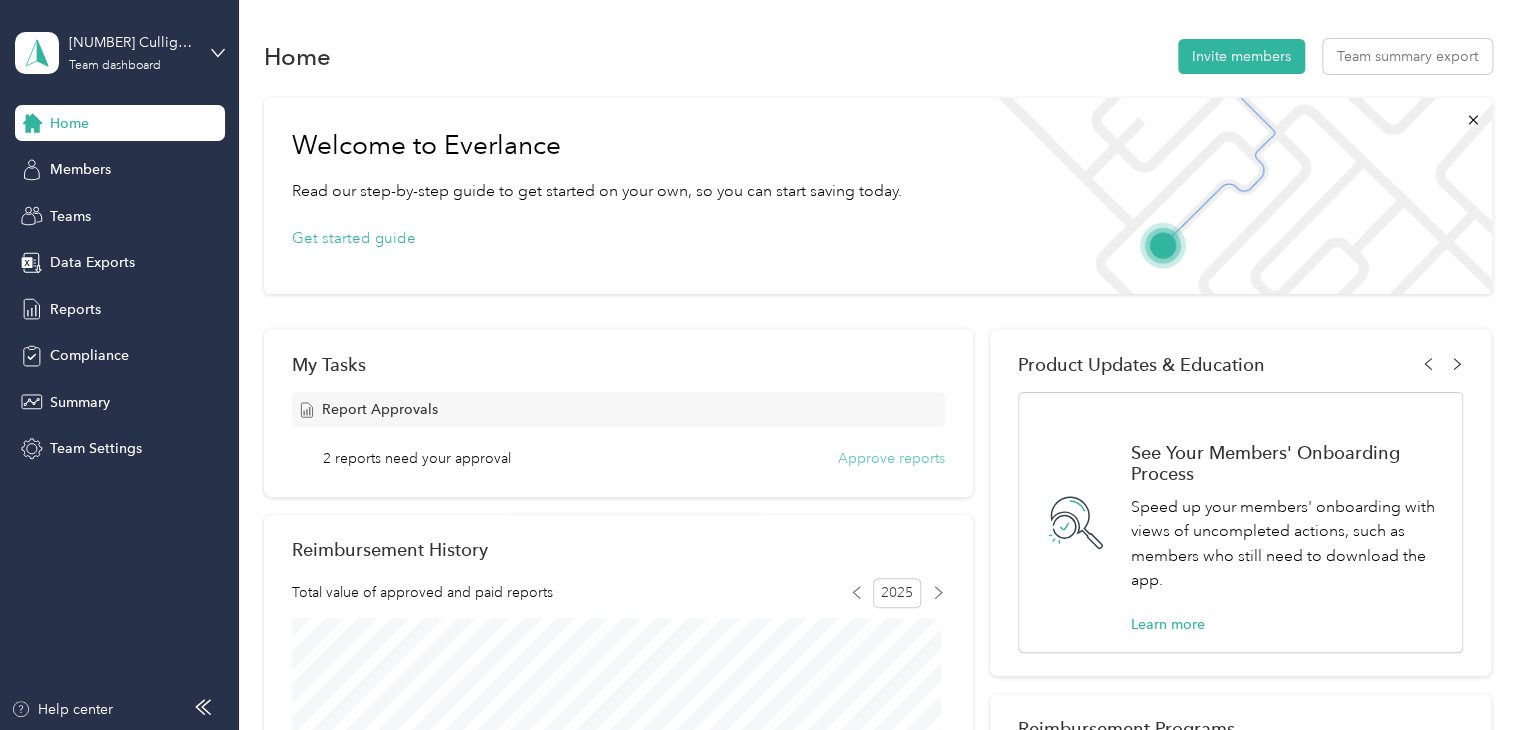 click on "Approve reports" at bounding box center [891, 458] 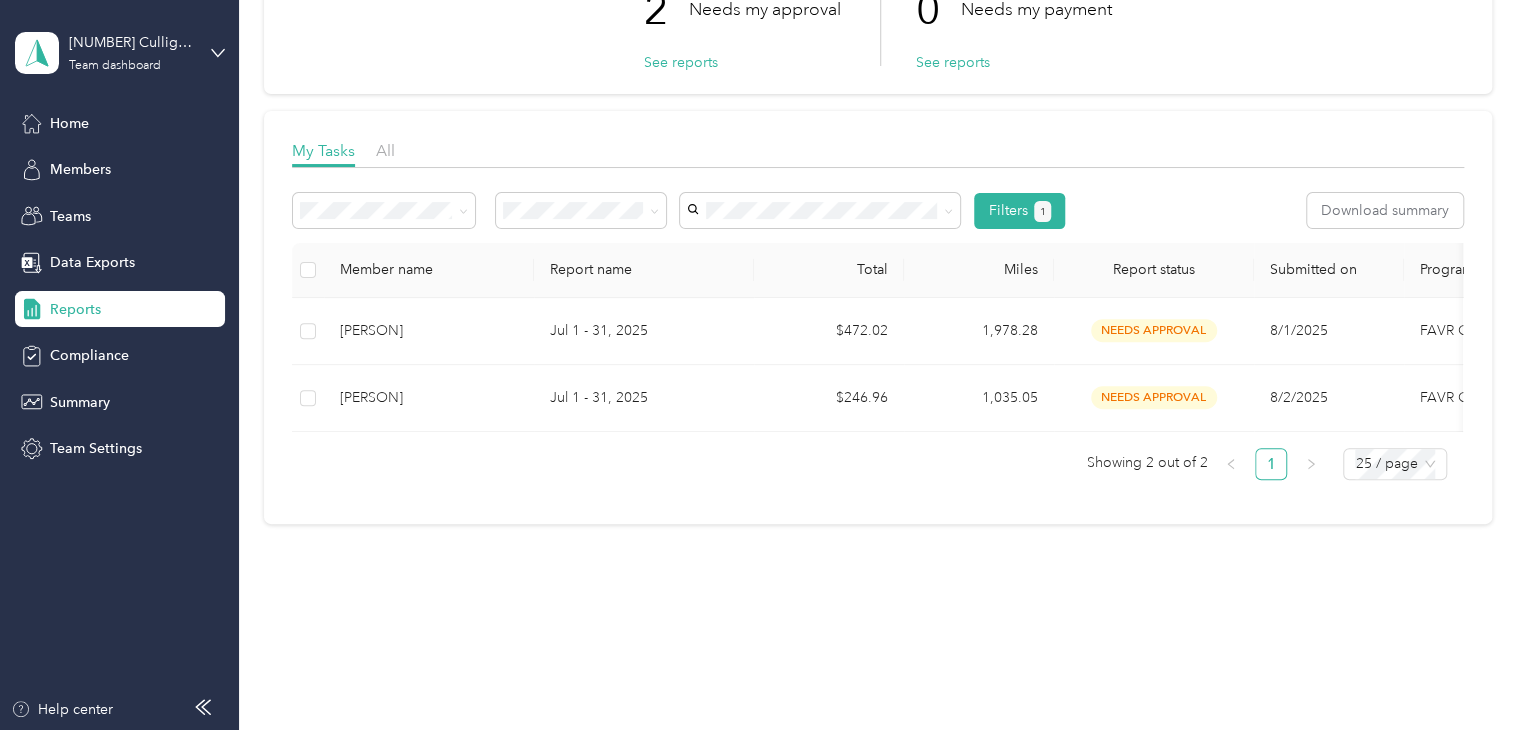 scroll, scrollTop: 194, scrollLeft: 0, axis: vertical 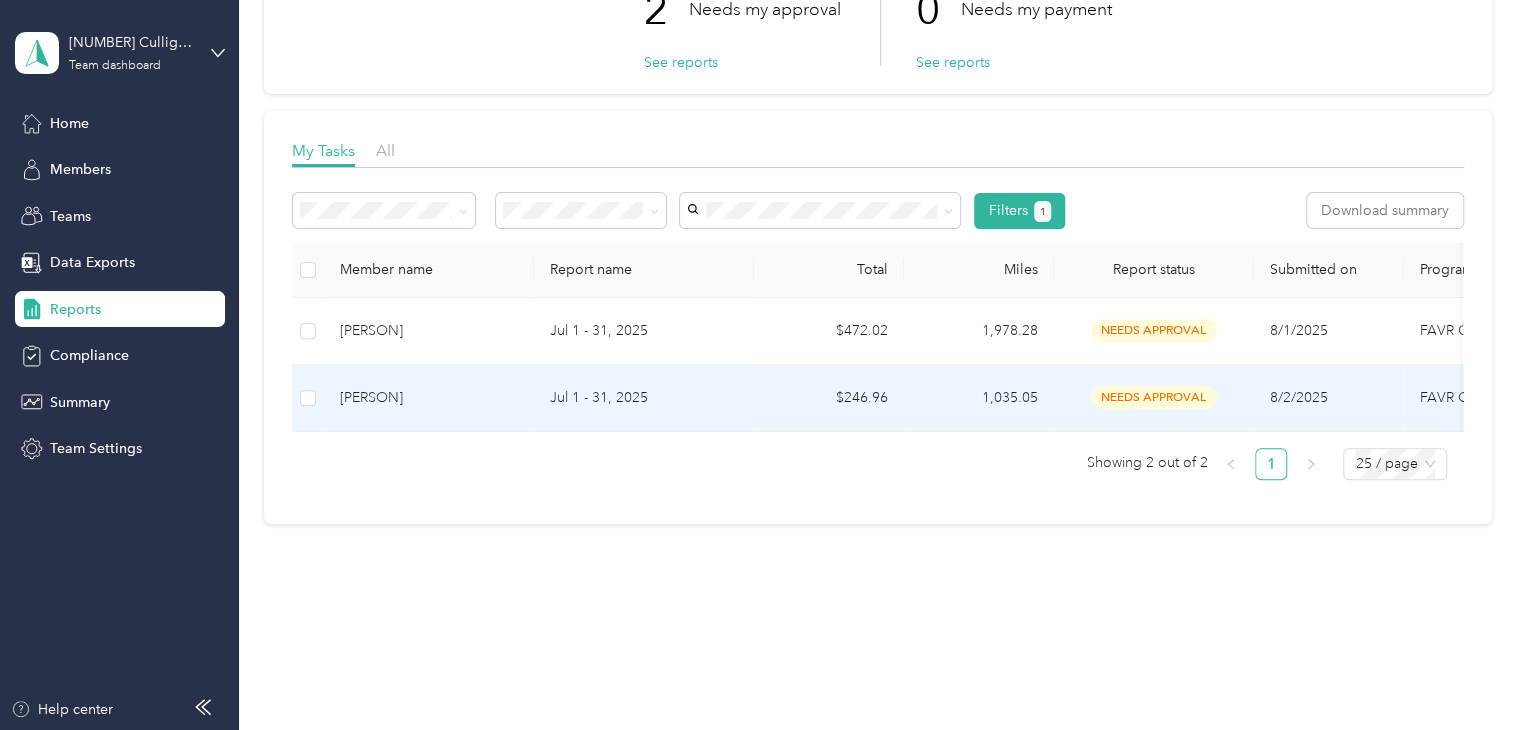 click on "Jul 1 - 31, 2025" at bounding box center (644, 398) 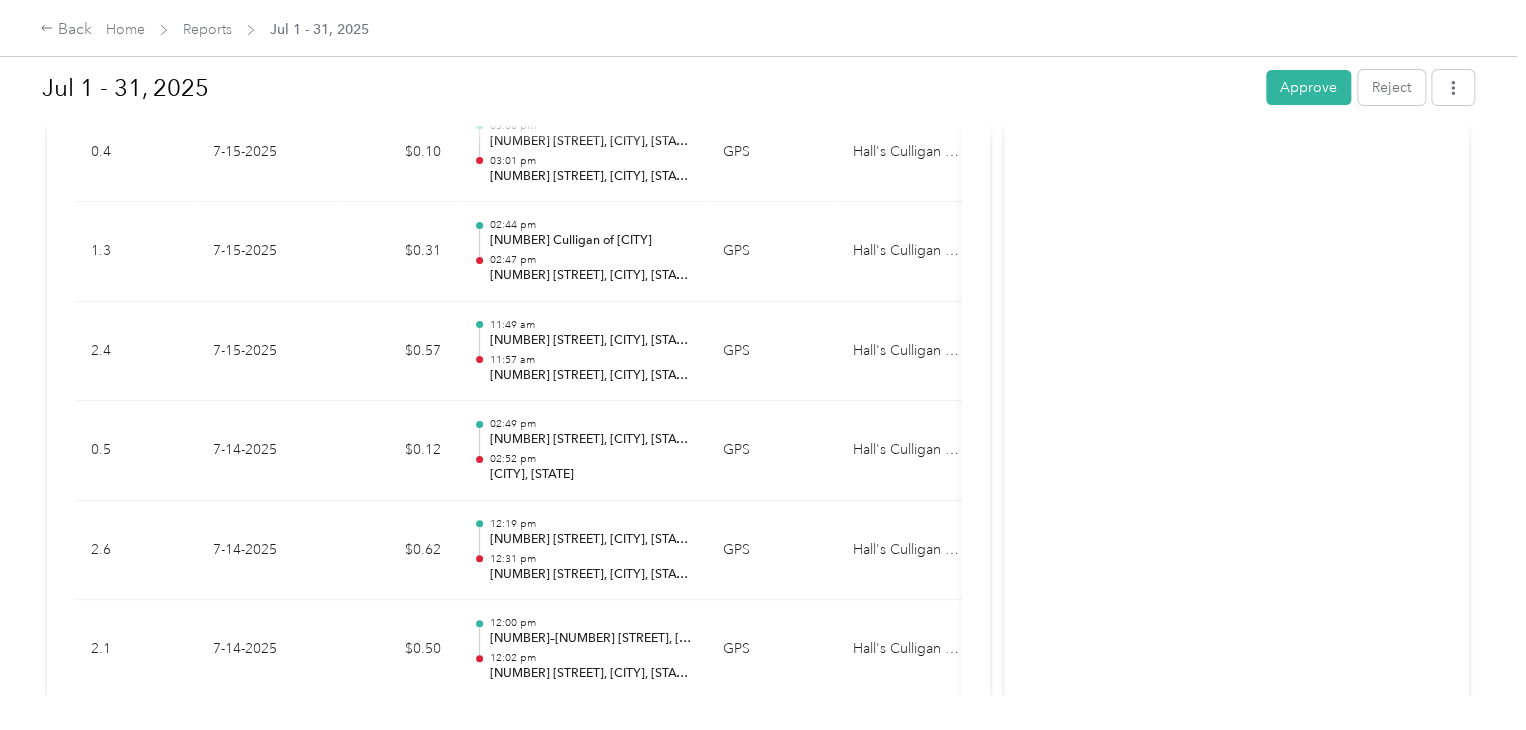 scroll, scrollTop: 3100, scrollLeft: 0, axis: vertical 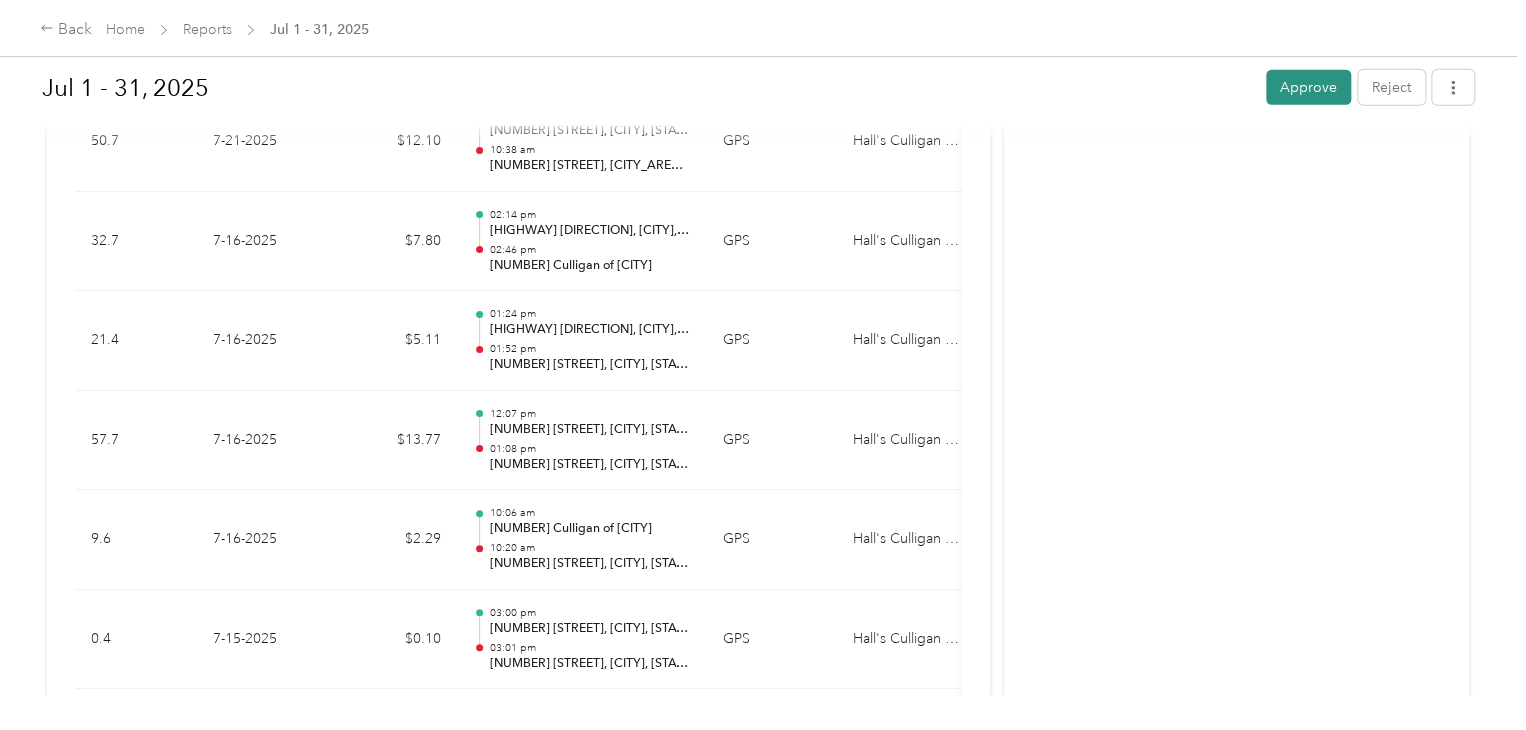 click on "Approve" at bounding box center (1308, 87) 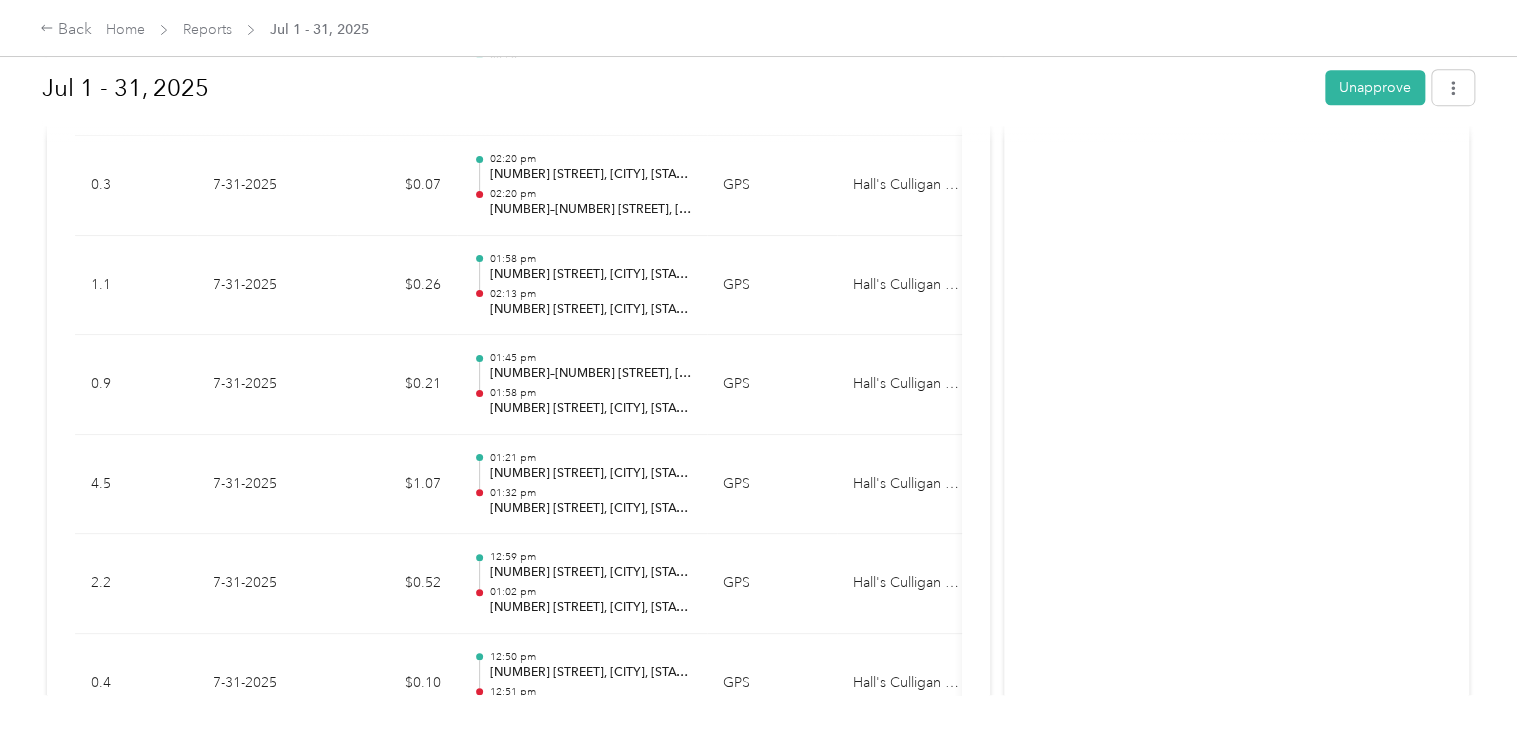 scroll, scrollTop: 624, scrollLeft: 0, axis: vertical 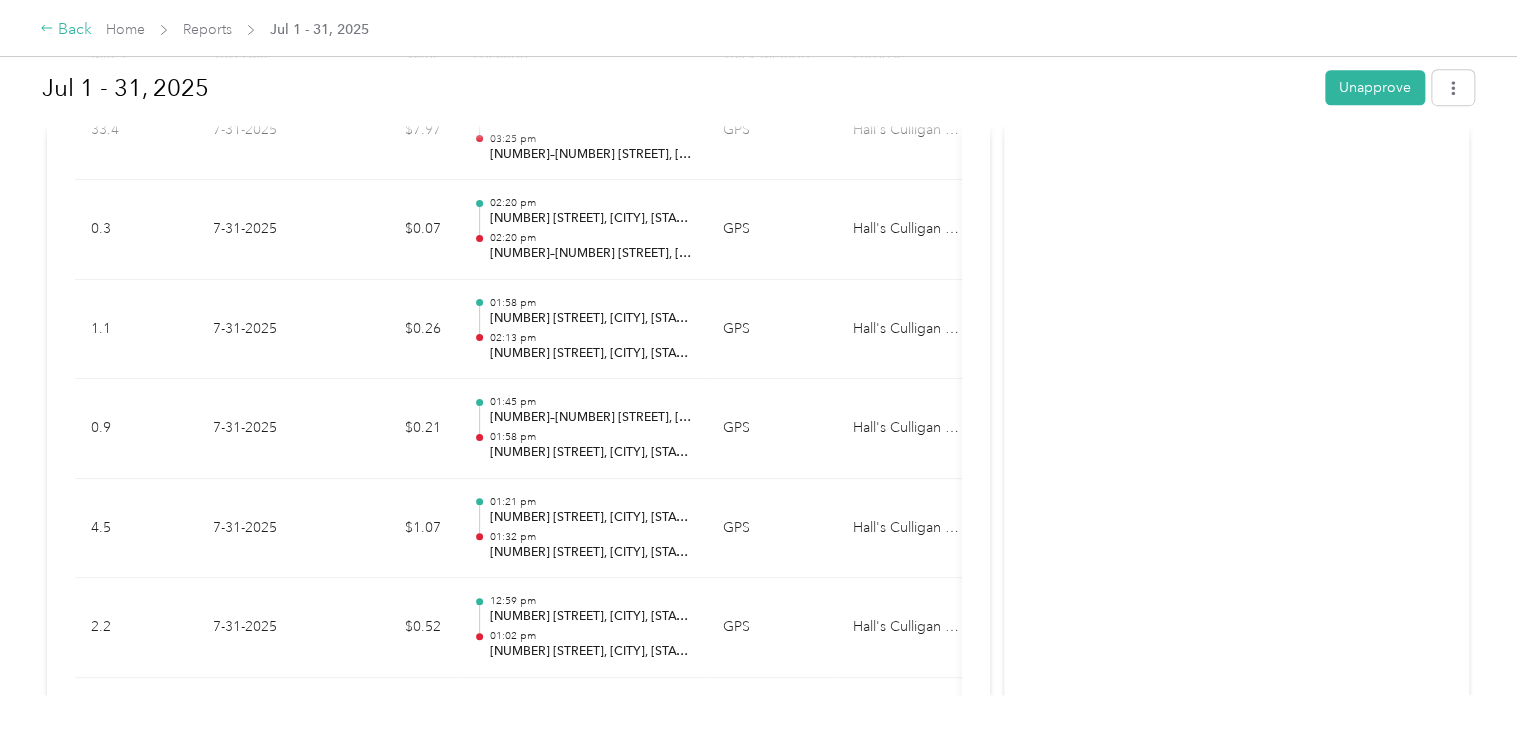 click 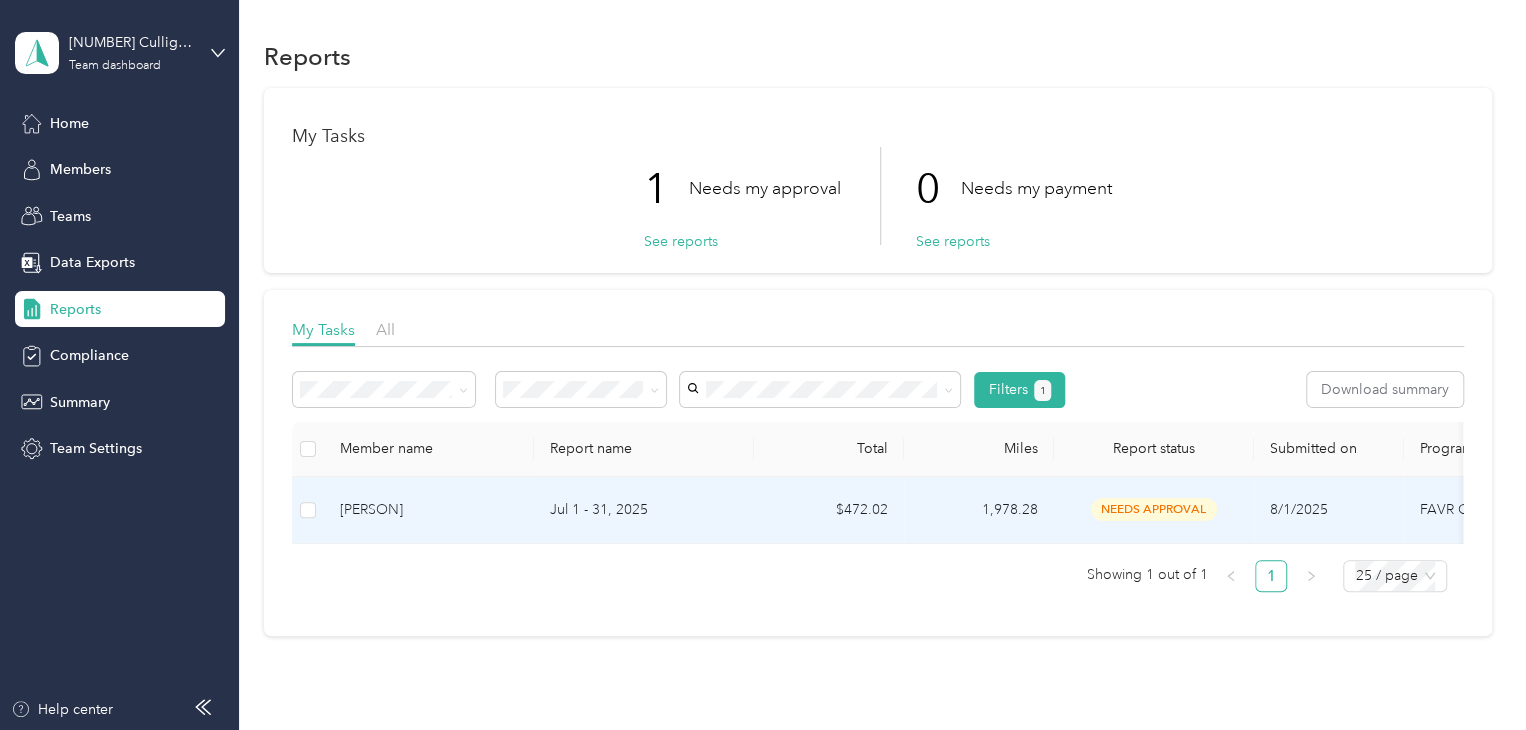 click on "[PERSON]" at bounding box center [429, 510] 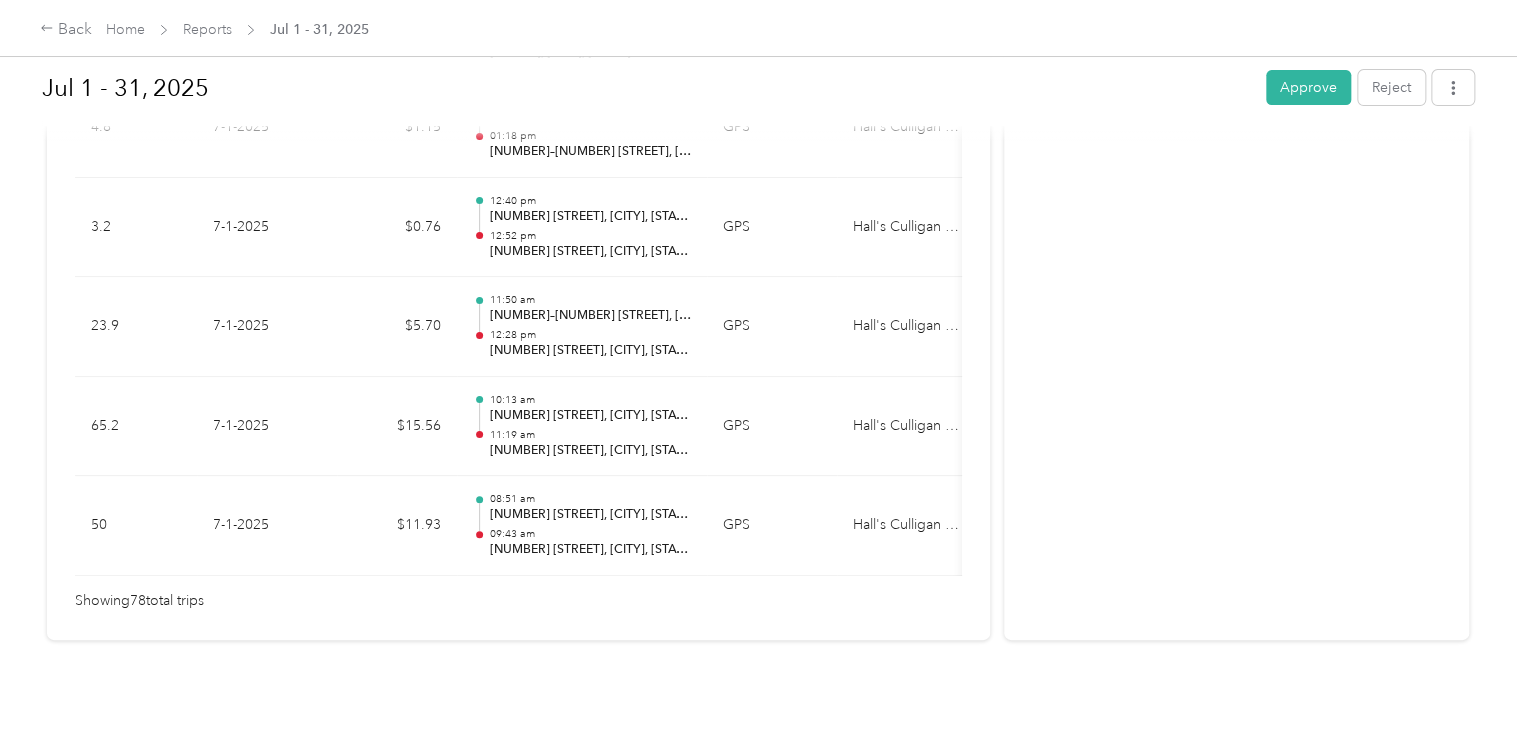 scroll, scrollTop: 7919, scrollLeft: 0, axis: vertical 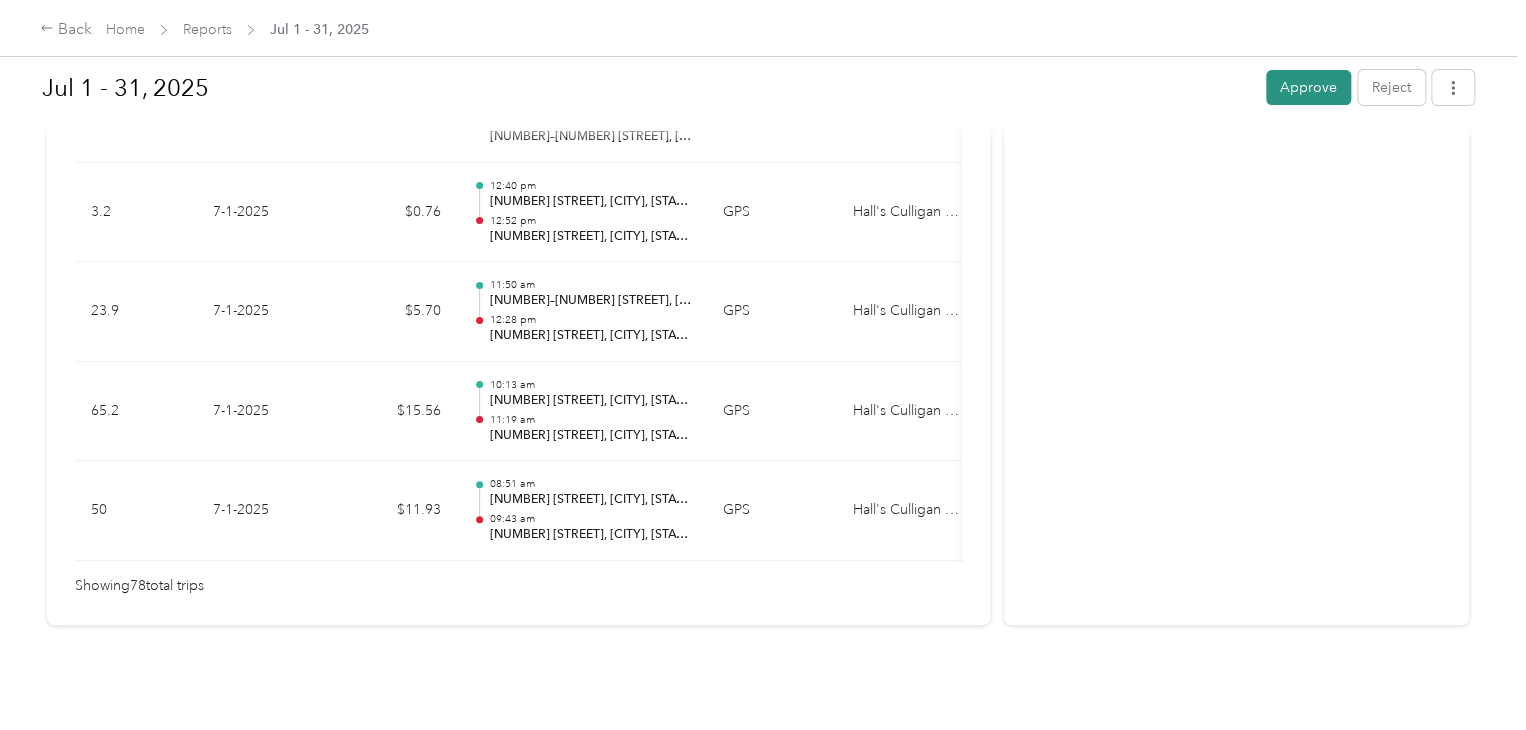 click on "Approve" at bounding box center (1308, 87) 